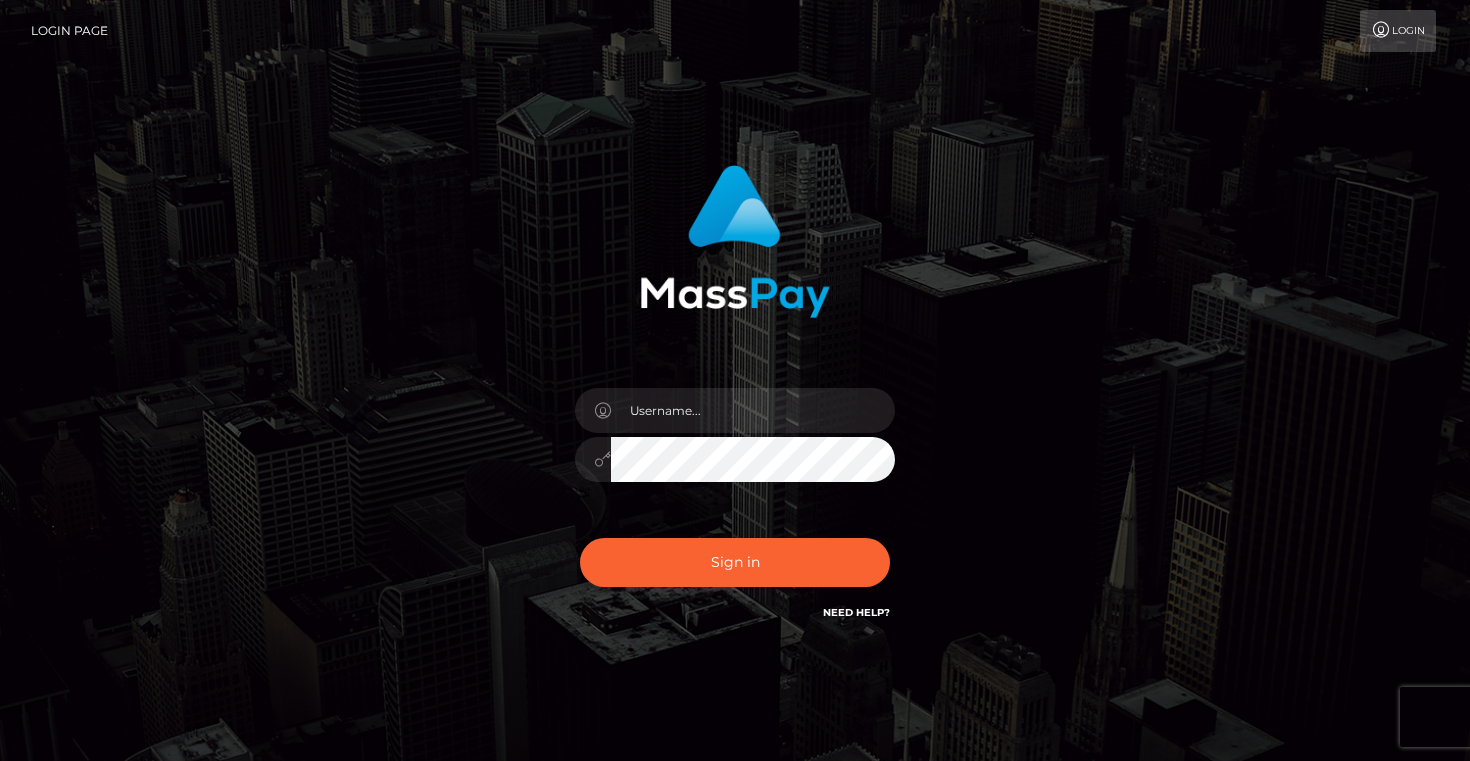 scroll, scrollTop: 0, scrollLeft: 0, axis: both 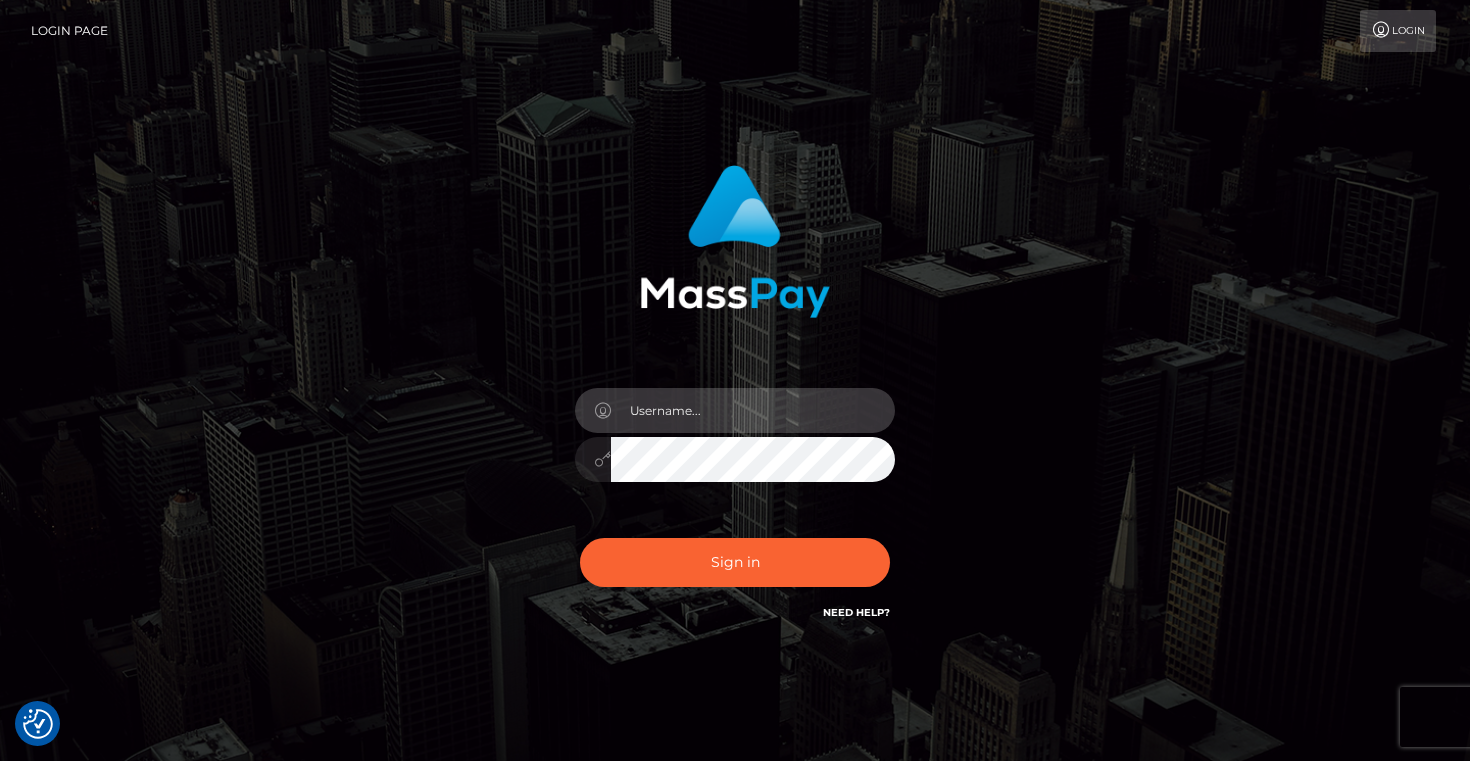 click at bounding box center (753, 410) 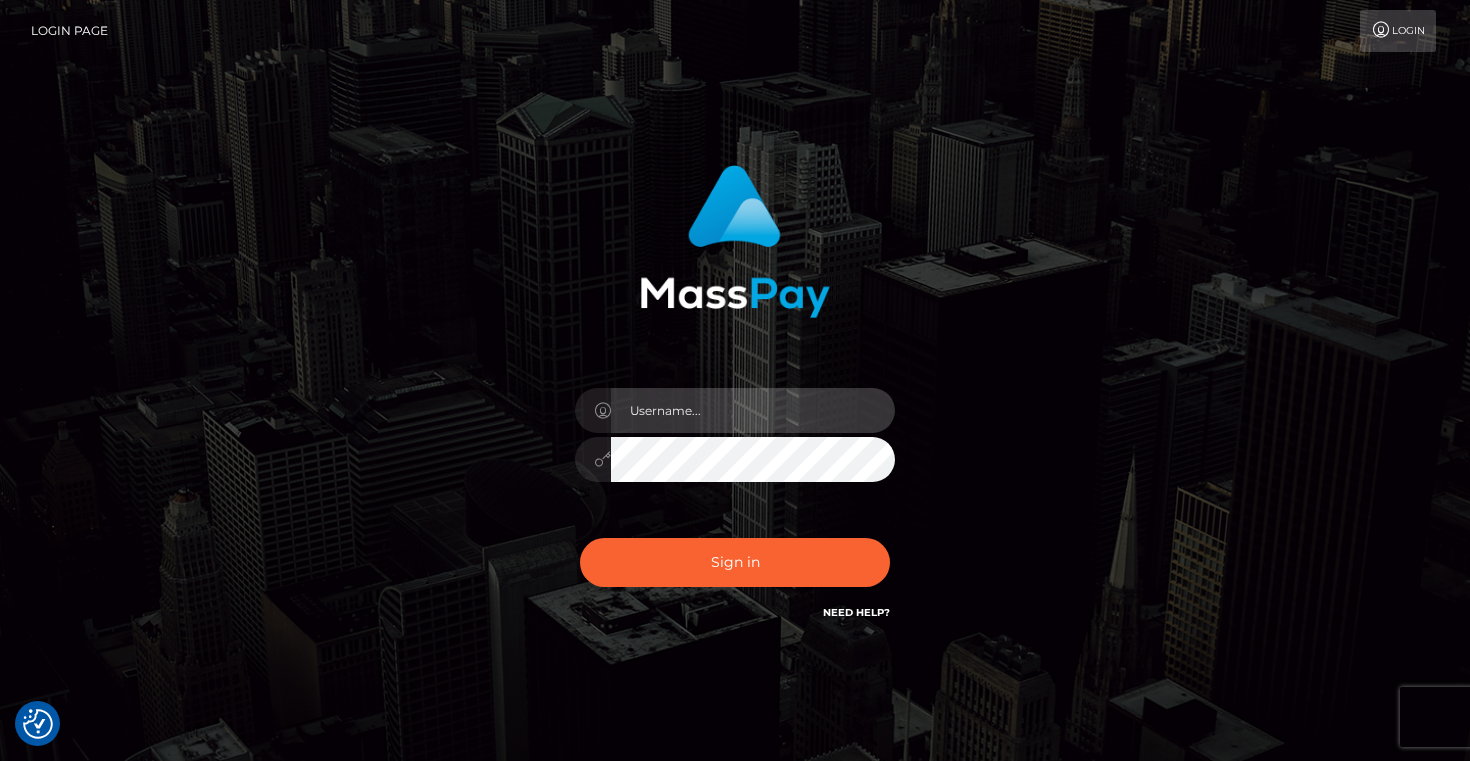 type on "Artem Badlo" 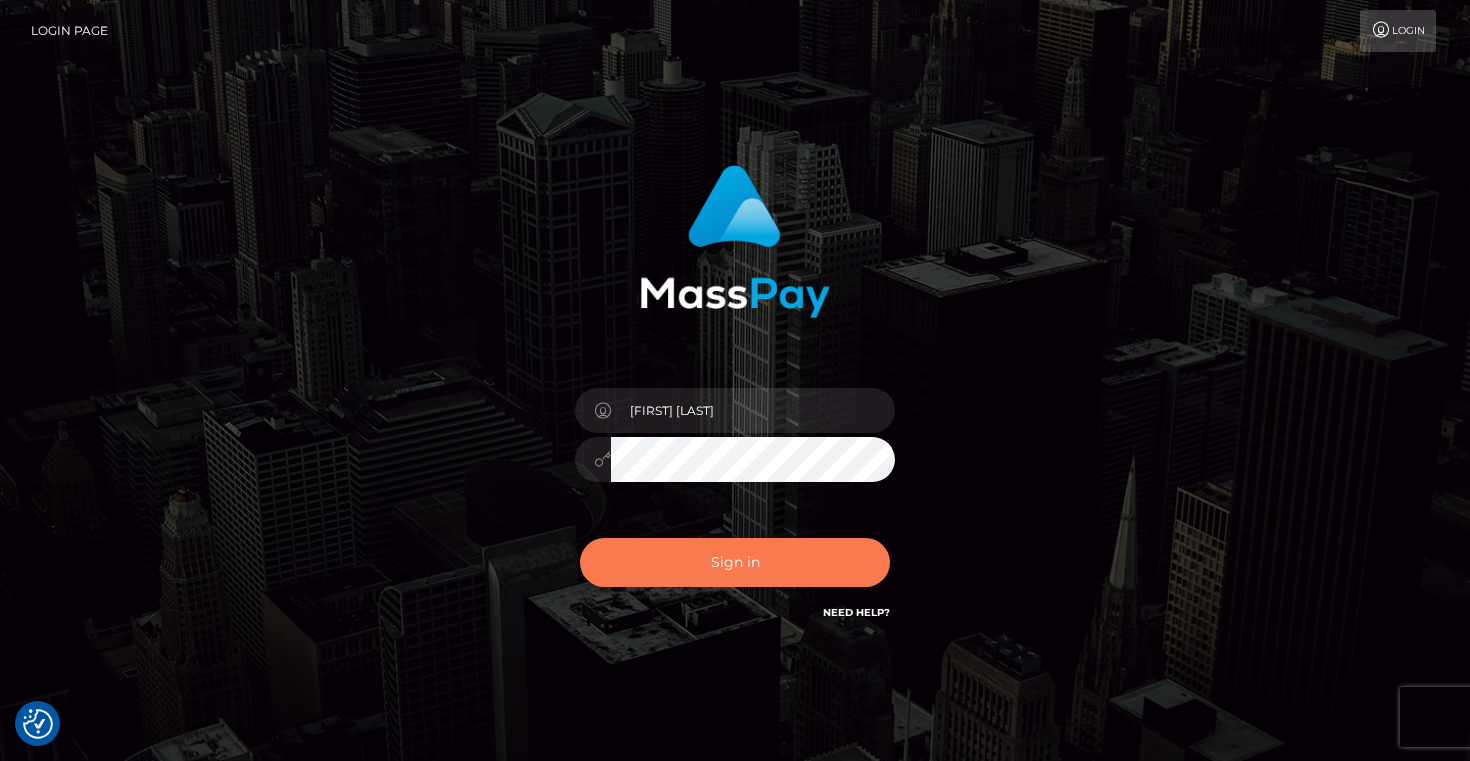 click on "Sign in" at bounding box center [735, 562] 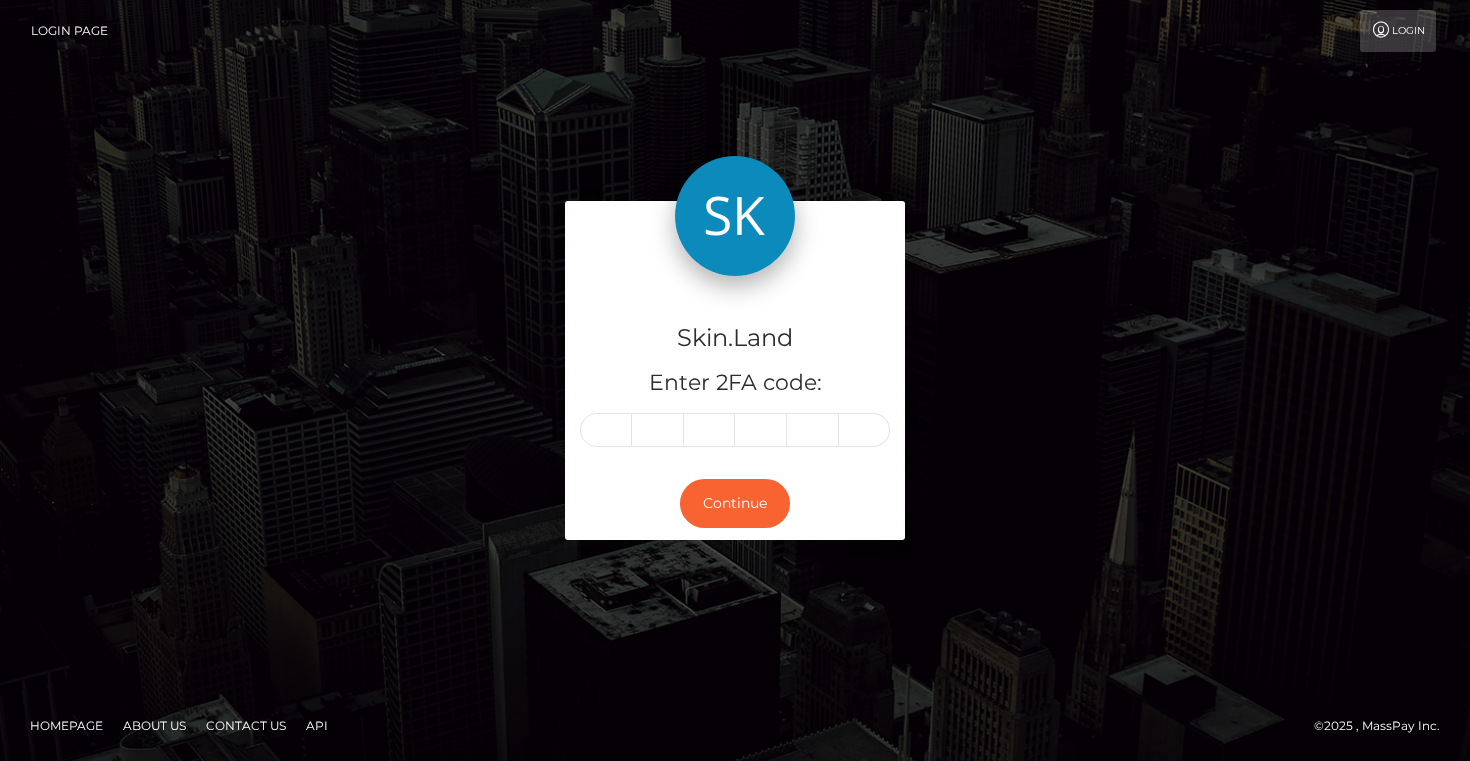 scroll, scrollTop: 0, scrollLeft: 0, axis: both 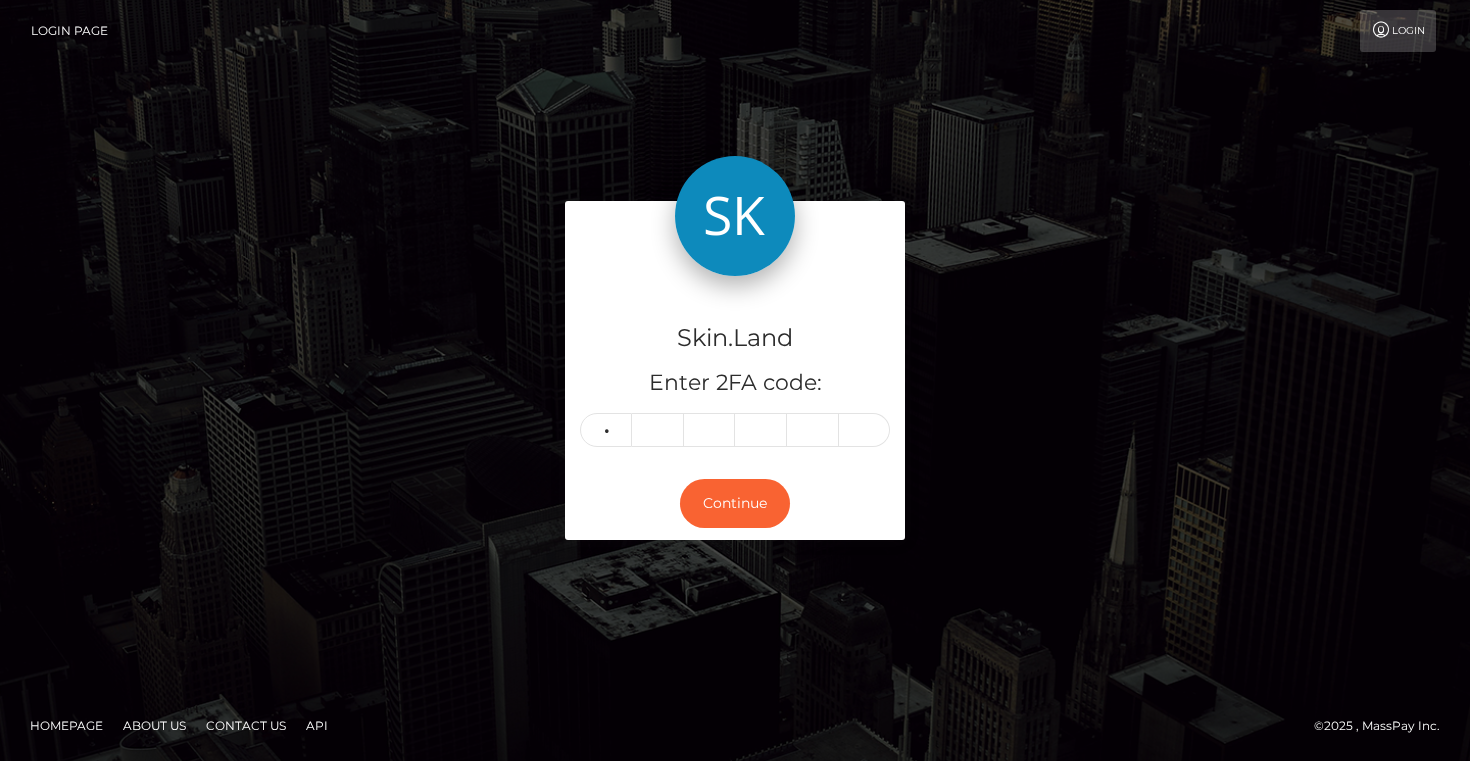 type on "1" 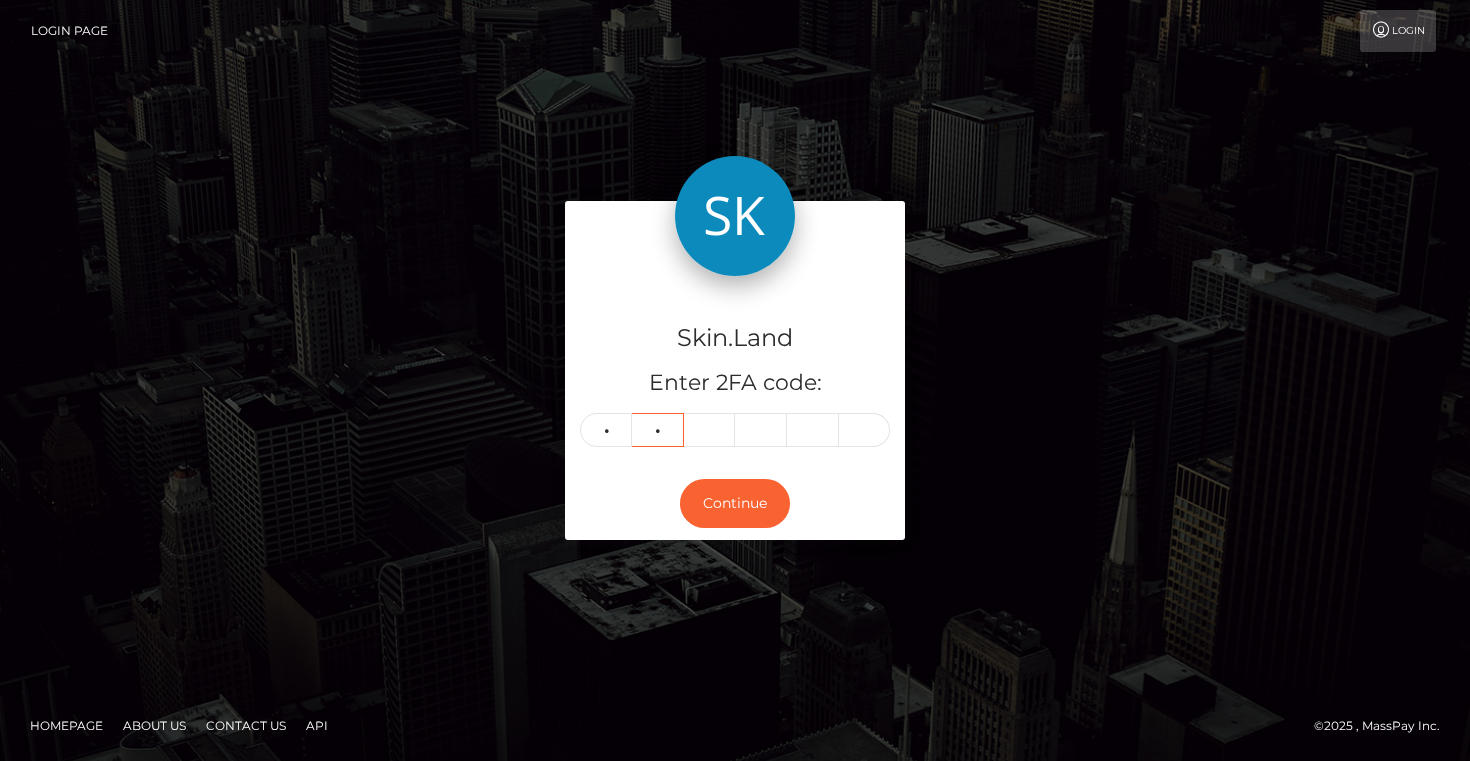 type on "4" 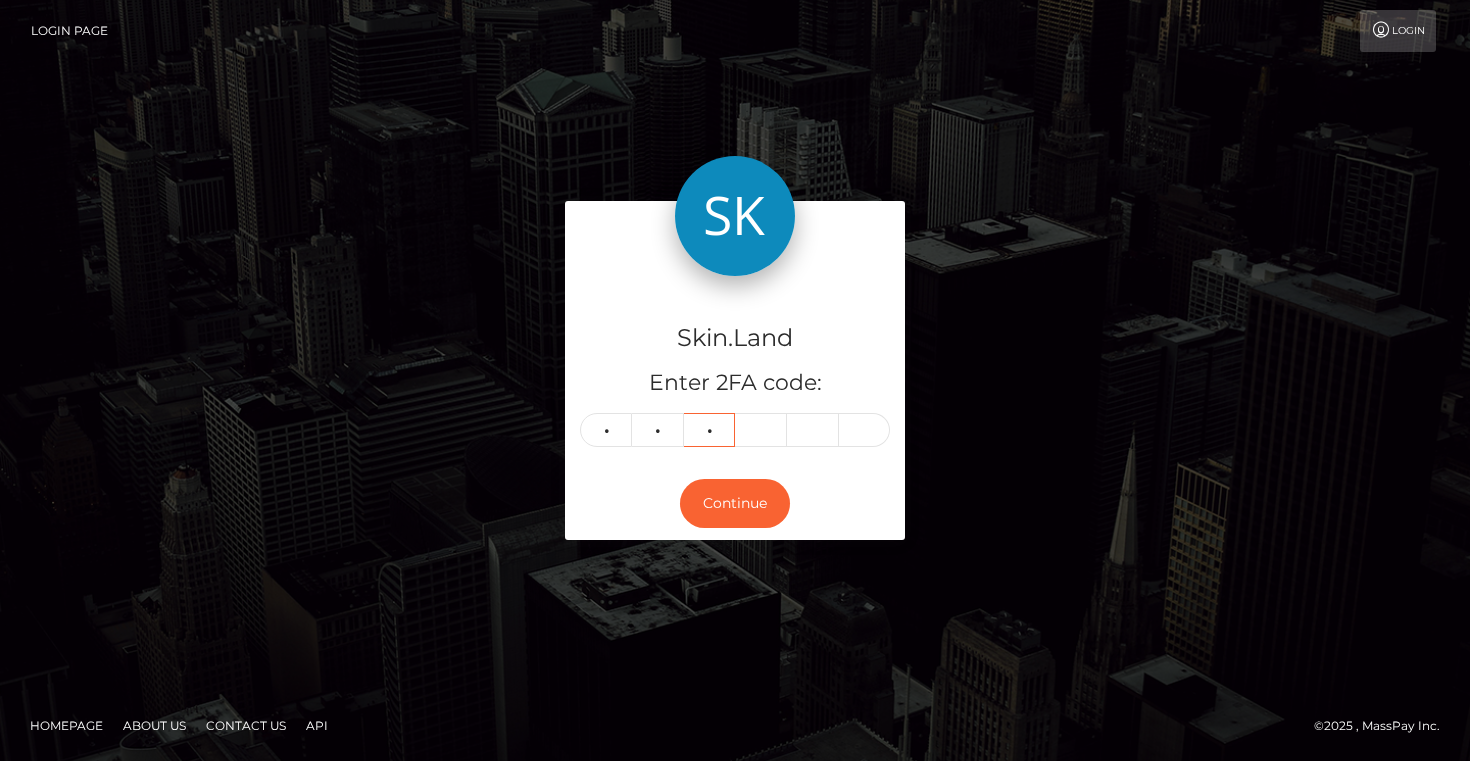 type on "9" 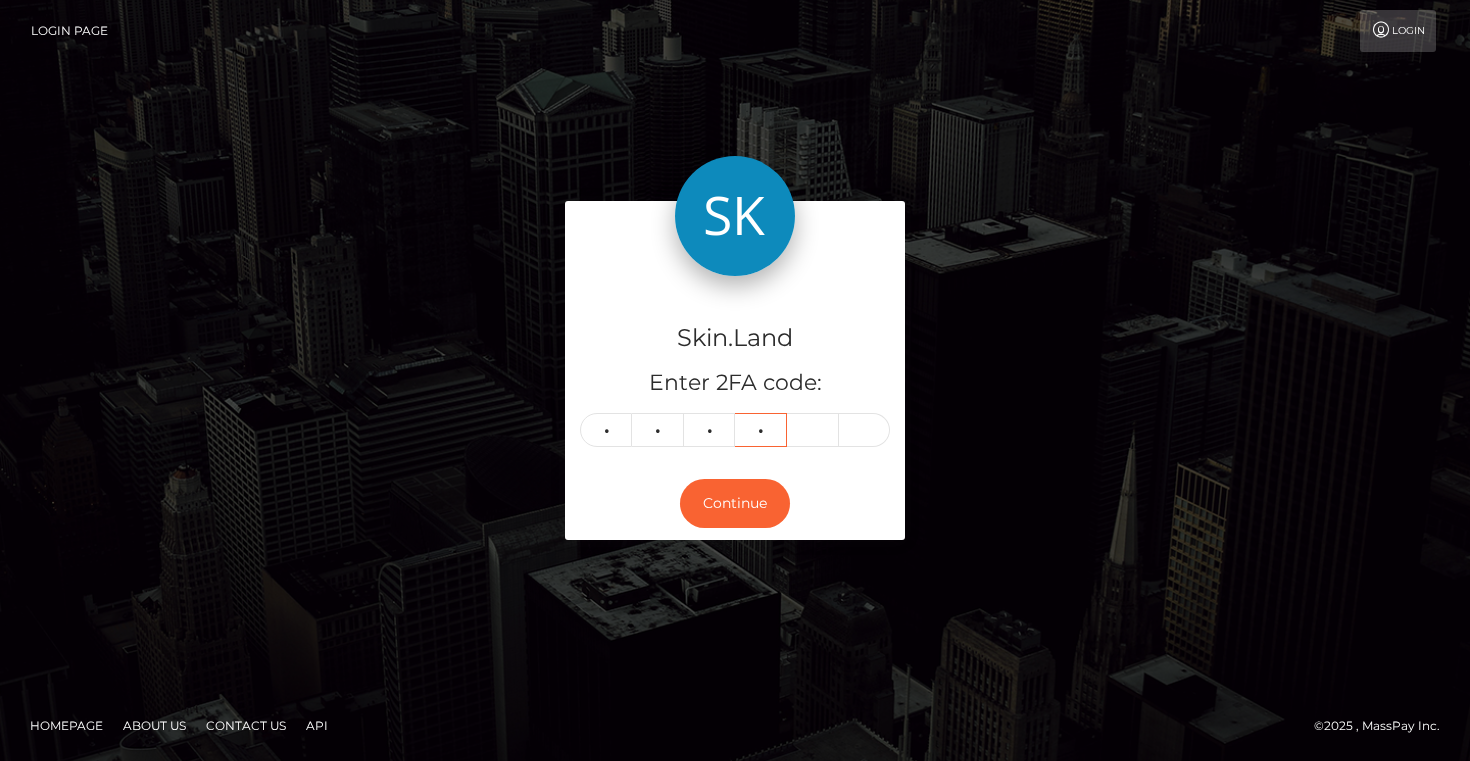 type on "9" 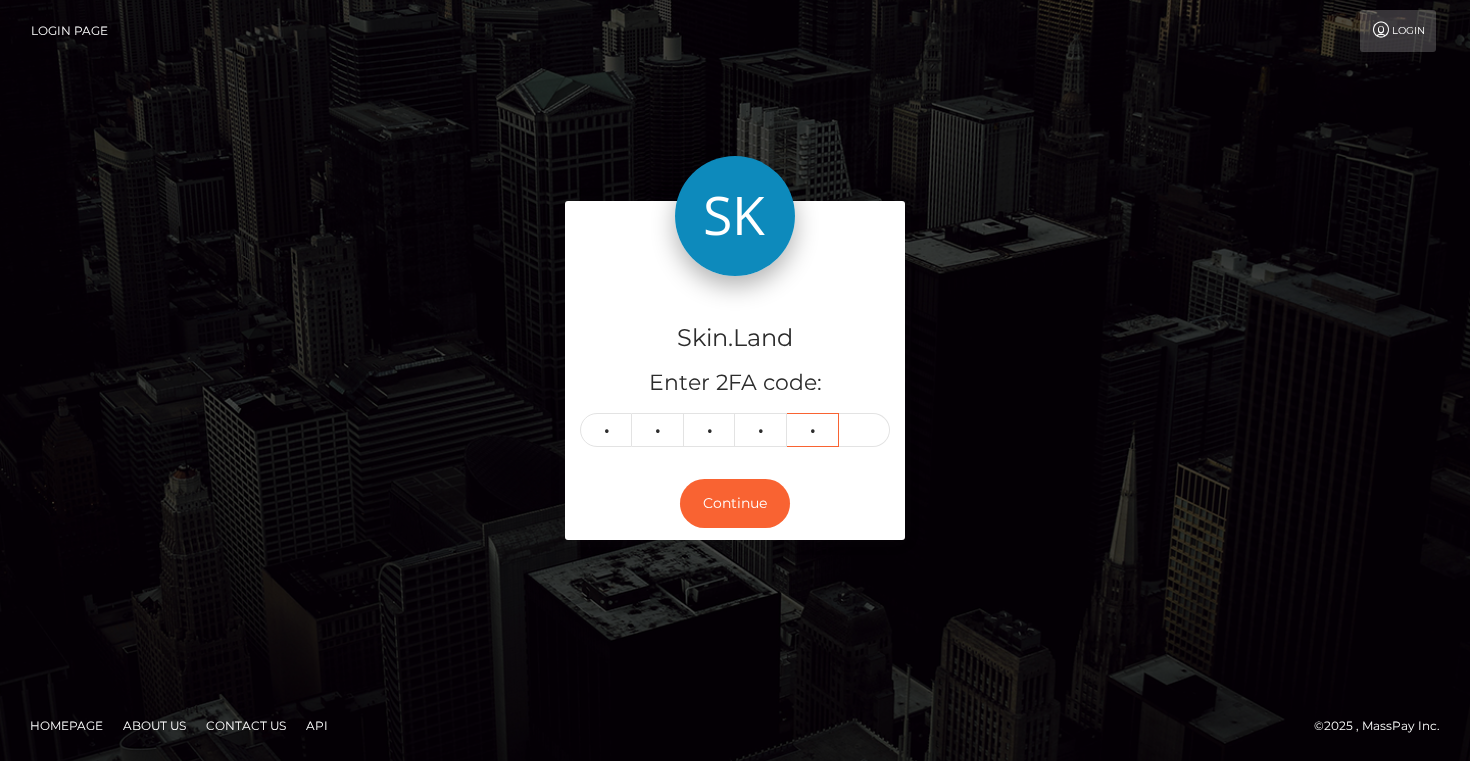 type on "8" 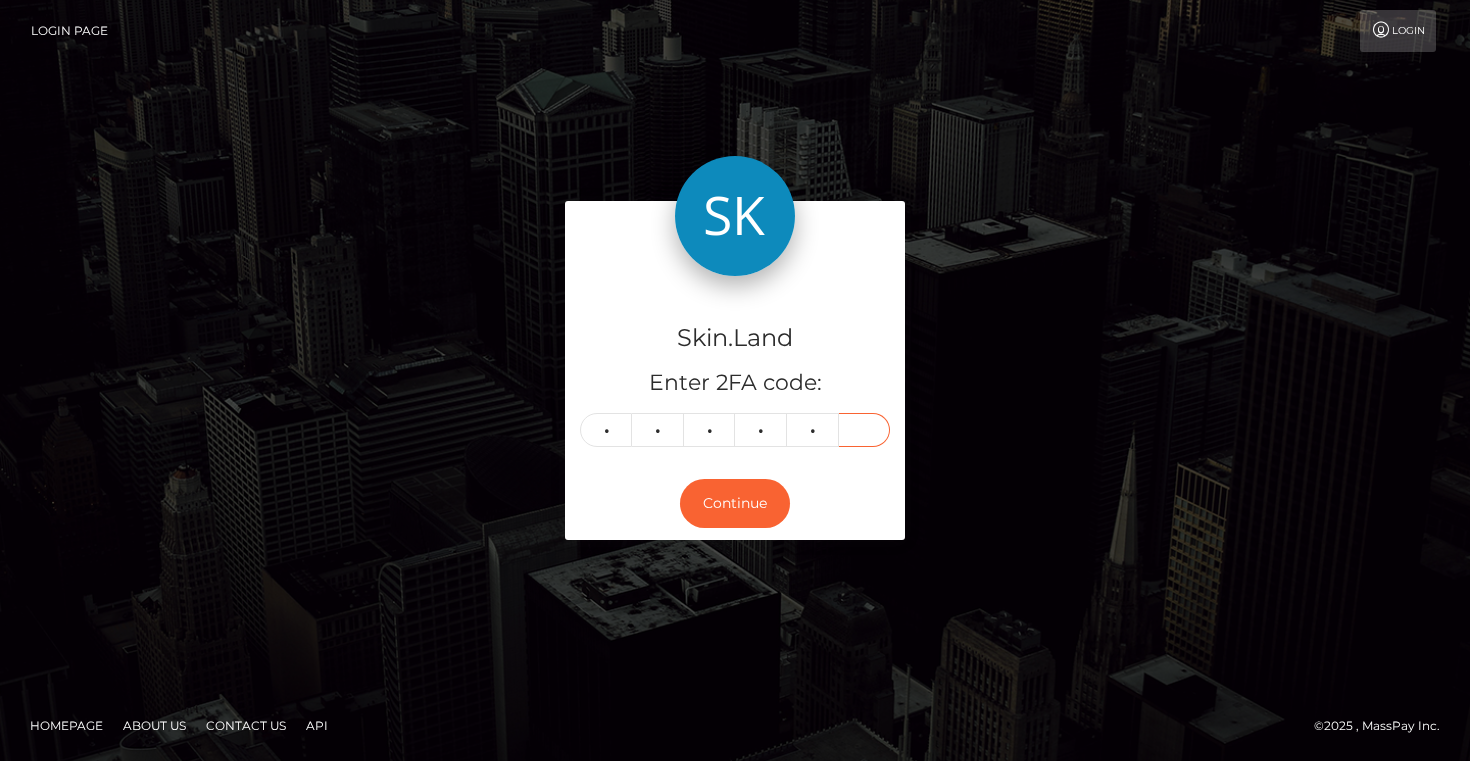 type on "4" 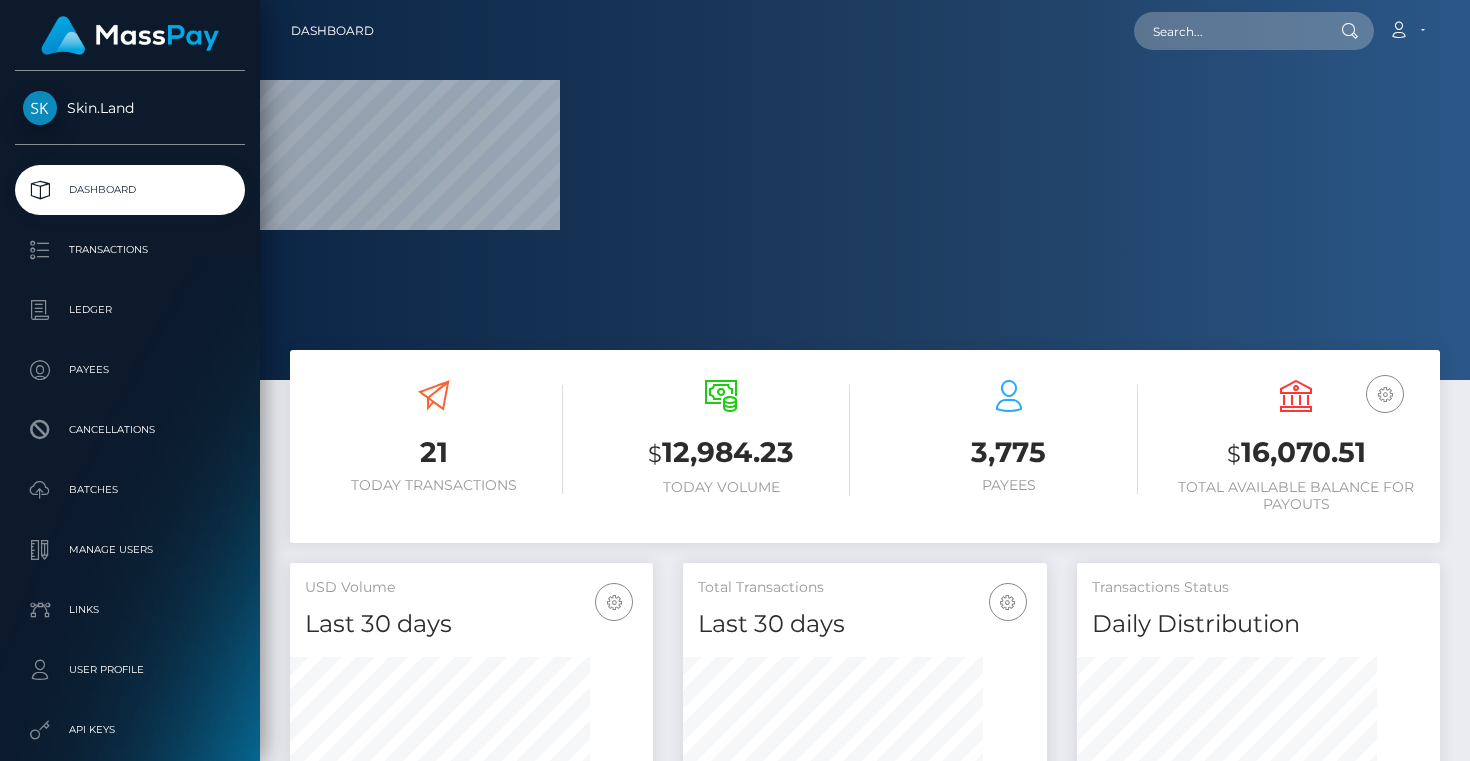 scroll, scrollTop: 0, scrollLeft: 0, axis: both 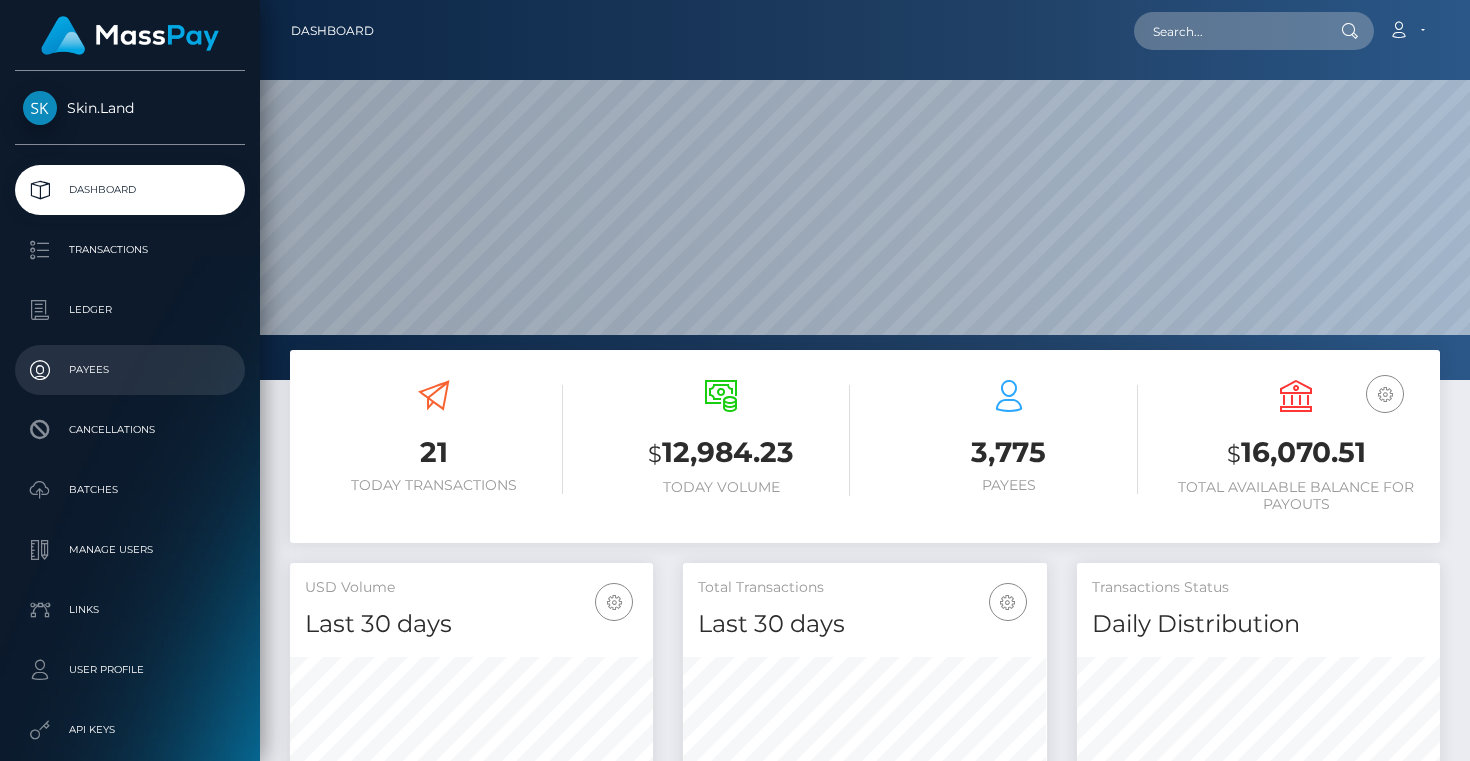 click on "Payees" at bounding box center [130, 370] 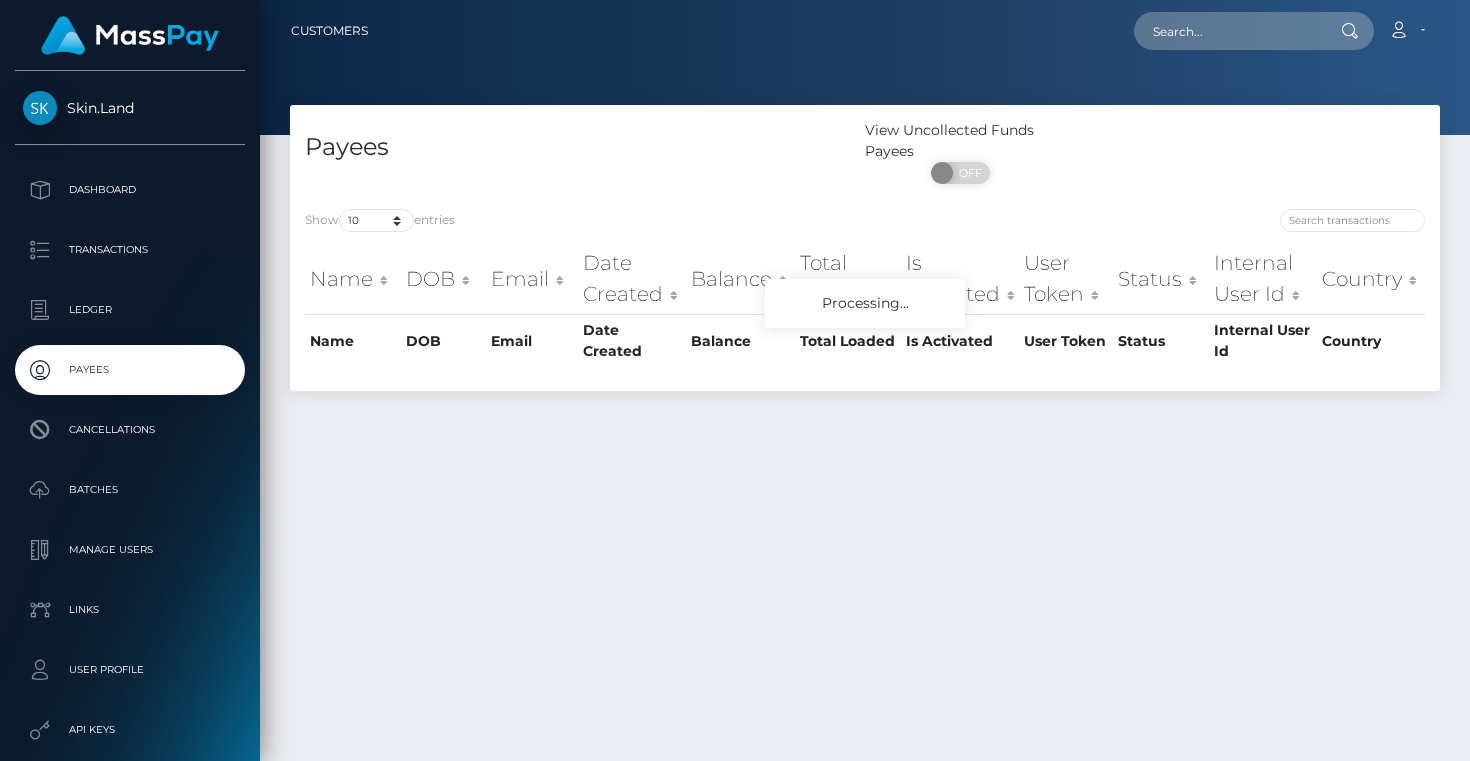 scroll, scrollTop: 0, scrollLeft: 0, axis: both 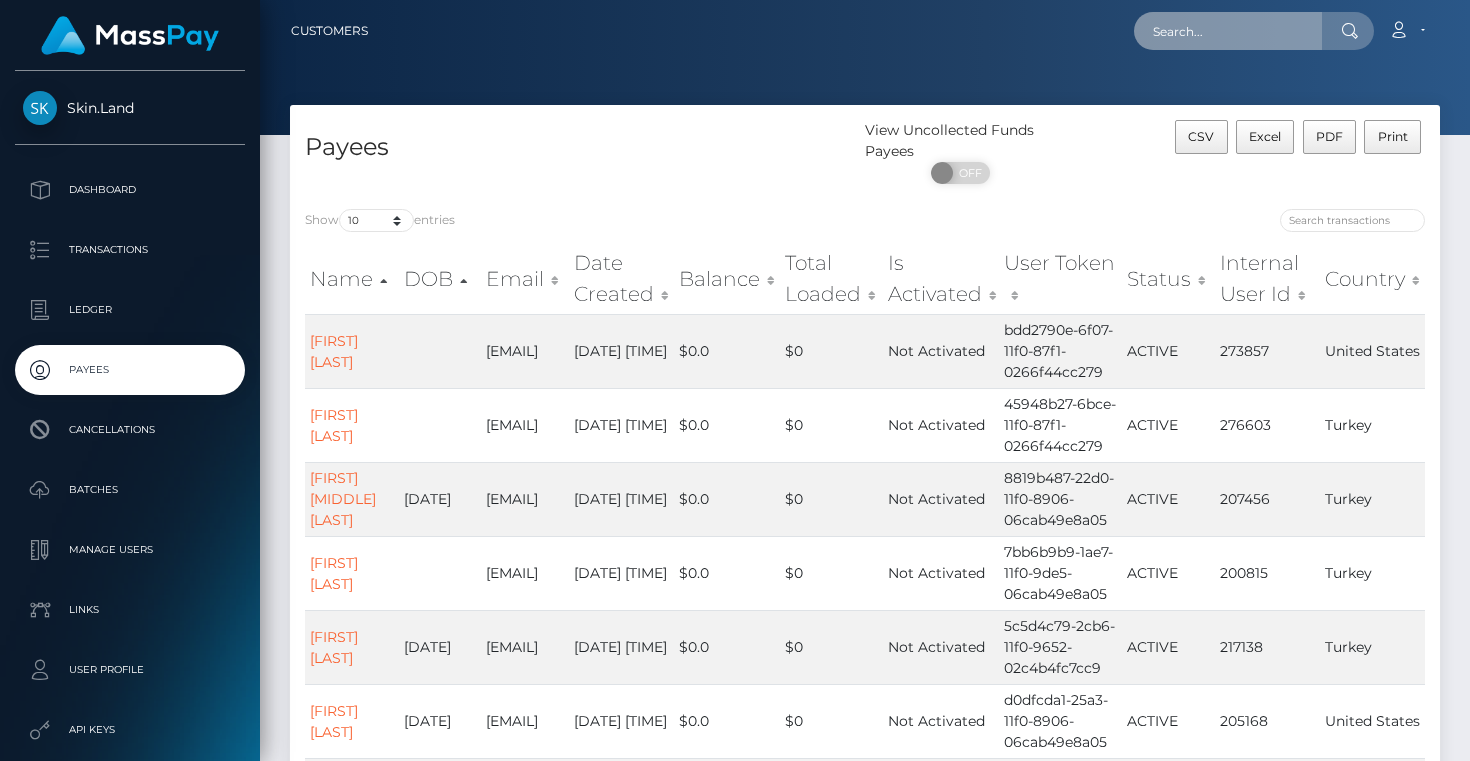 click at bounding box center (1228, 31) 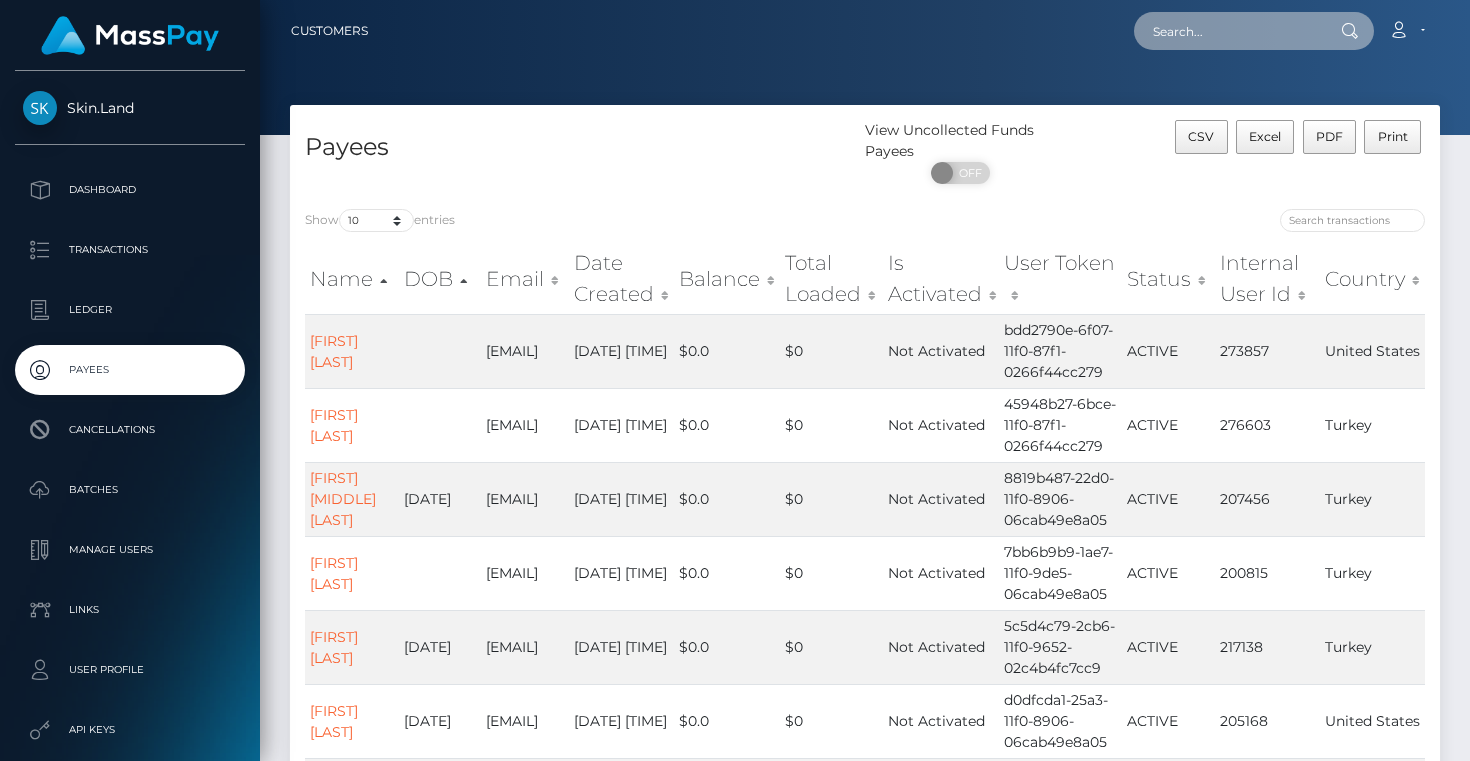 paste on "[FIRST]" 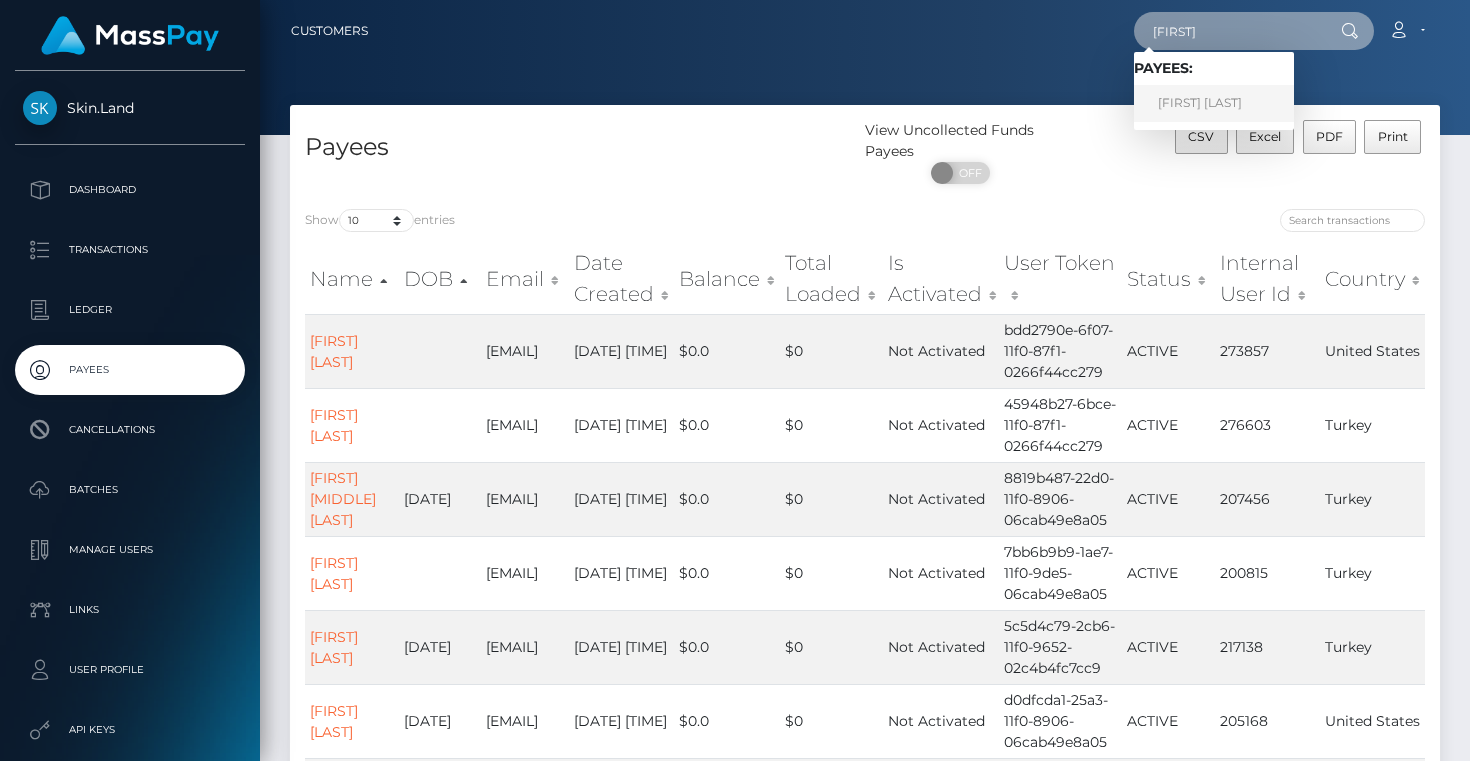 type on "[FIRST]" 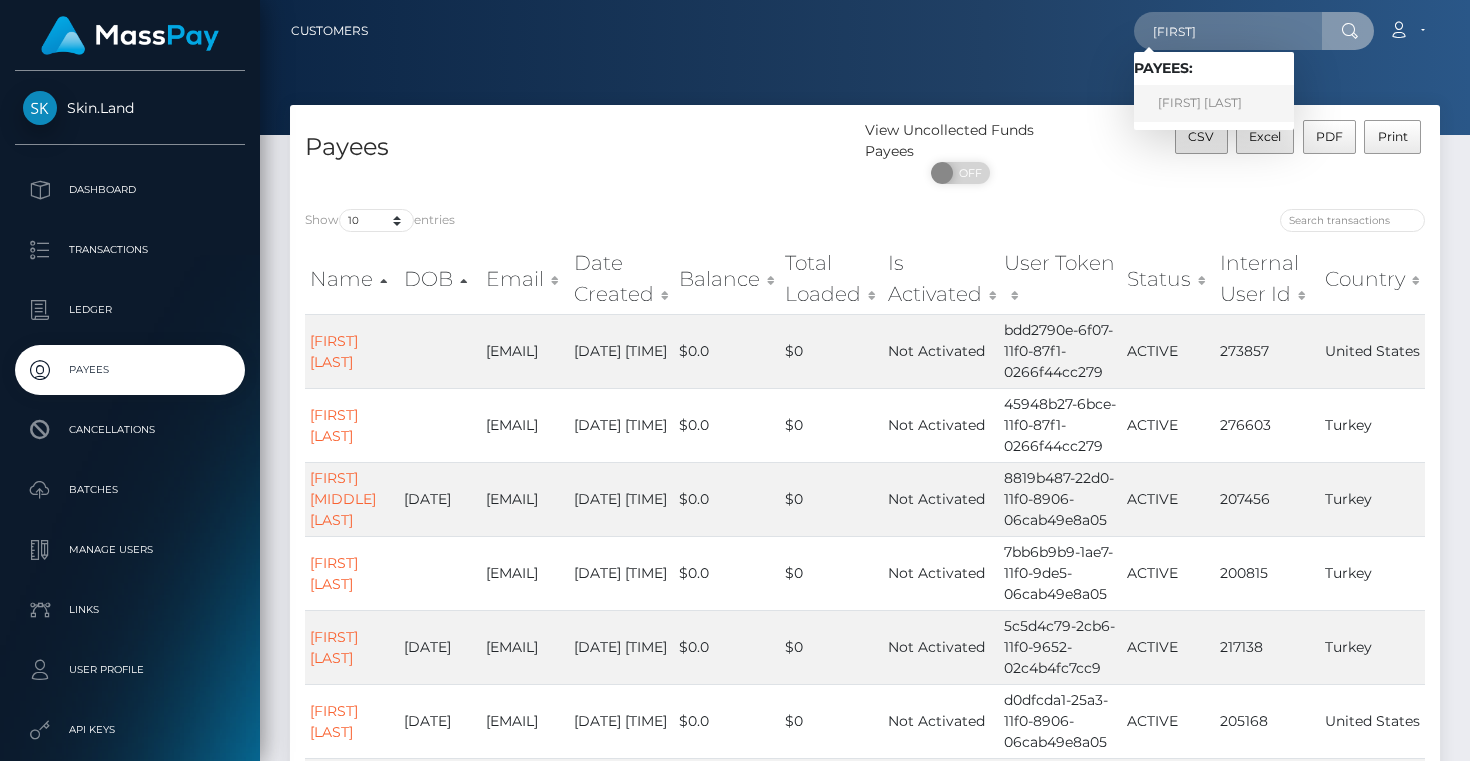 click on "[FIRST] [LAST]" at bounding box center [1214, 103] 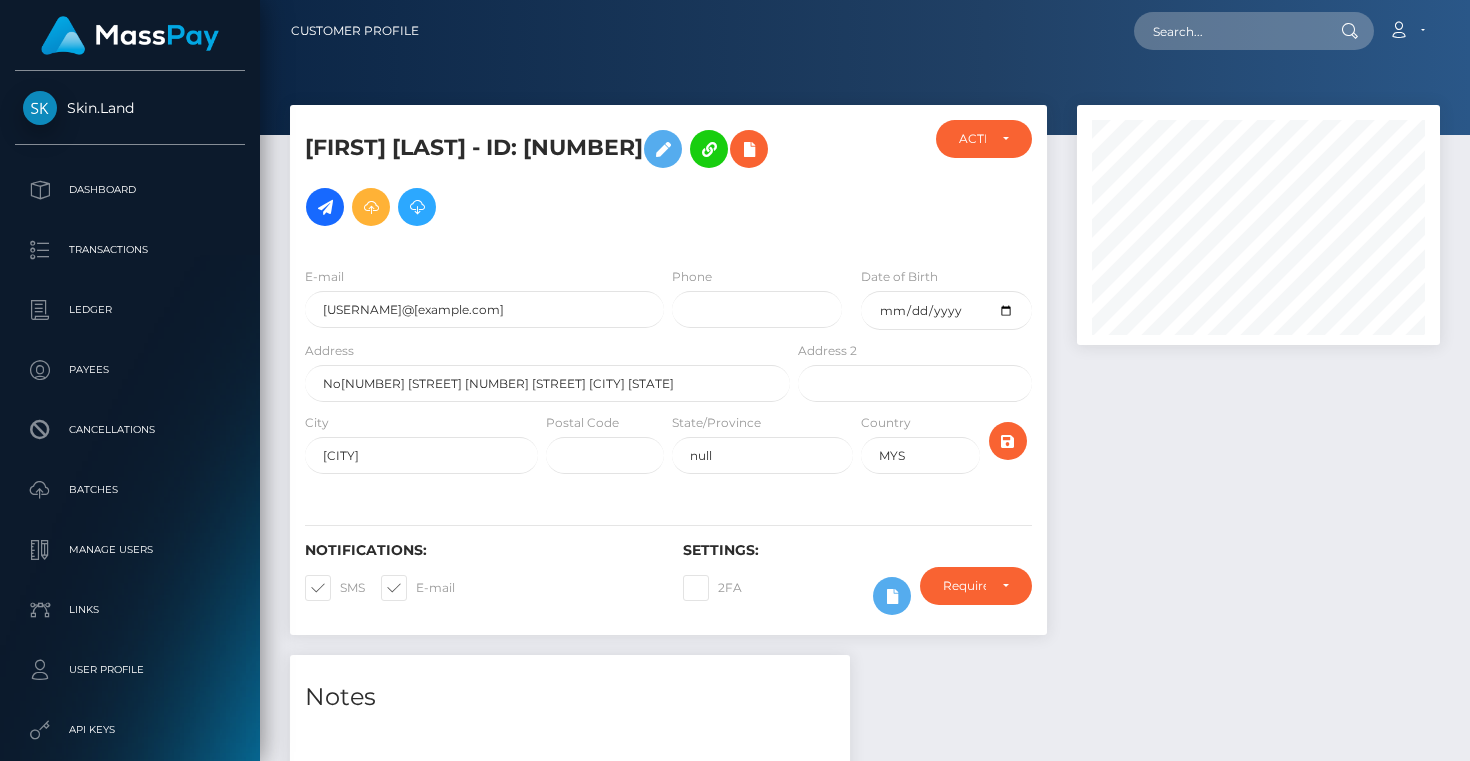 scroll, scrollTop: 0, scrollLeft: 0, axis: both 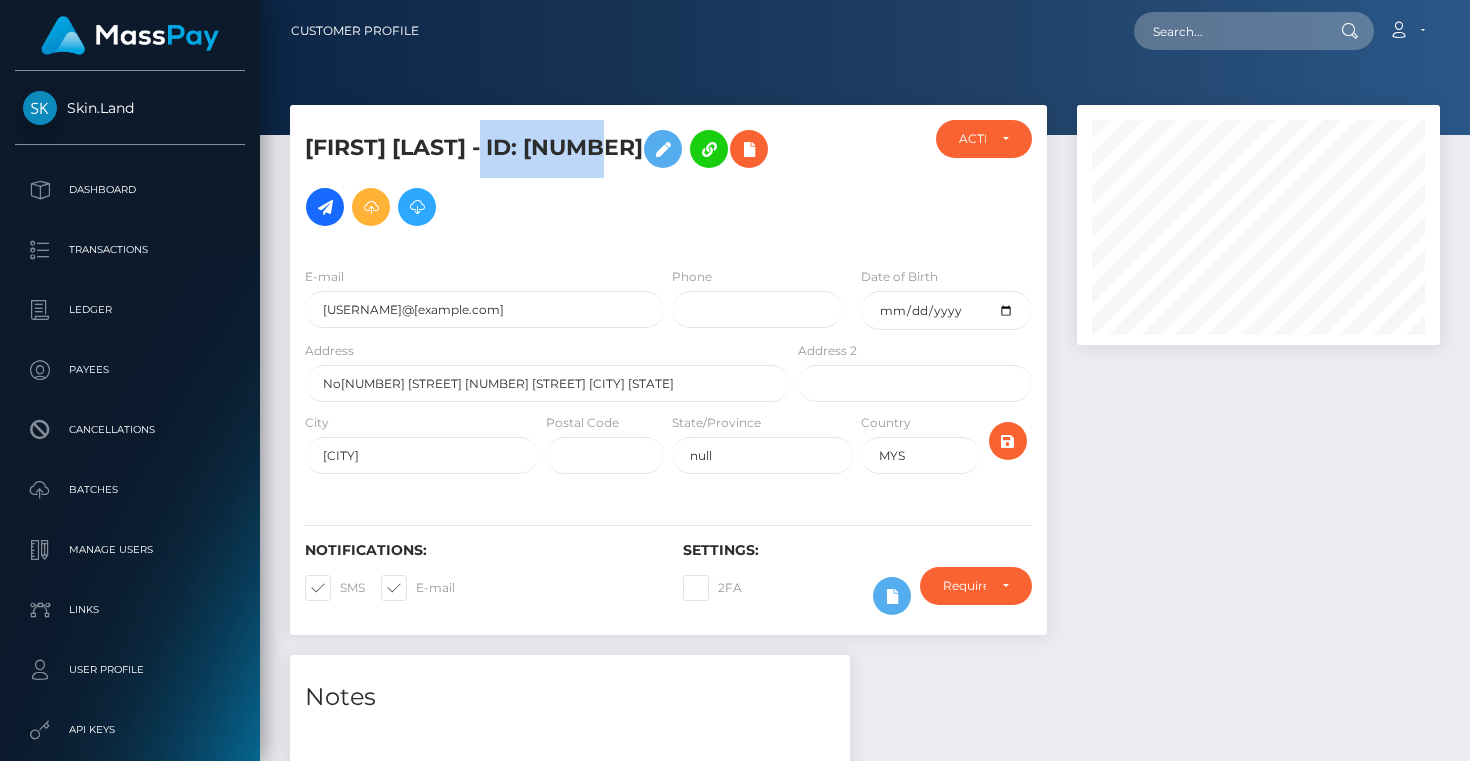 drag, startPoint x: 506, startPoint y: 147, endPoint x: 626, endPoint y: 156, distance: 120.33703 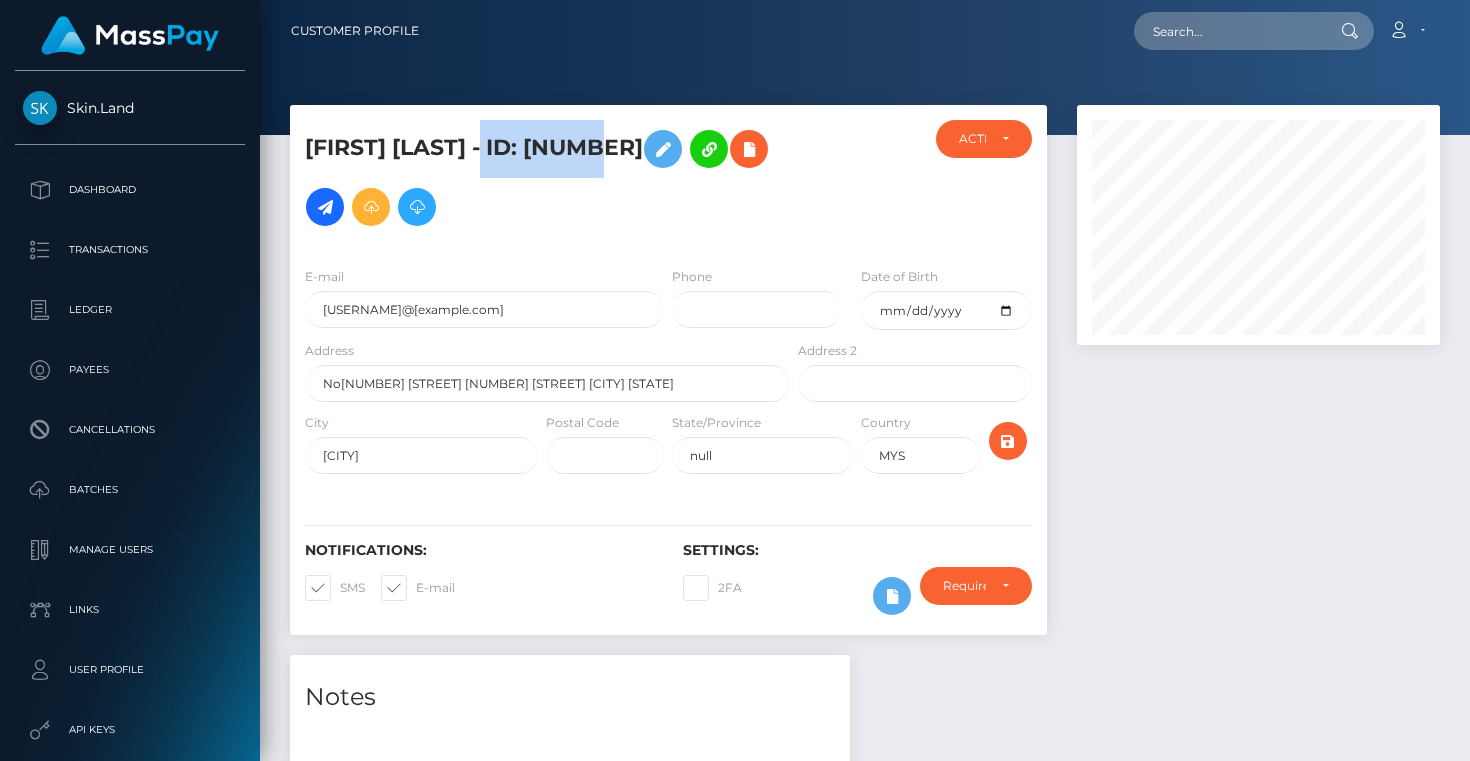 click on "[FIRST]  [LAST]
- ID: [NUMBER]" at bounding box center (542, 178) 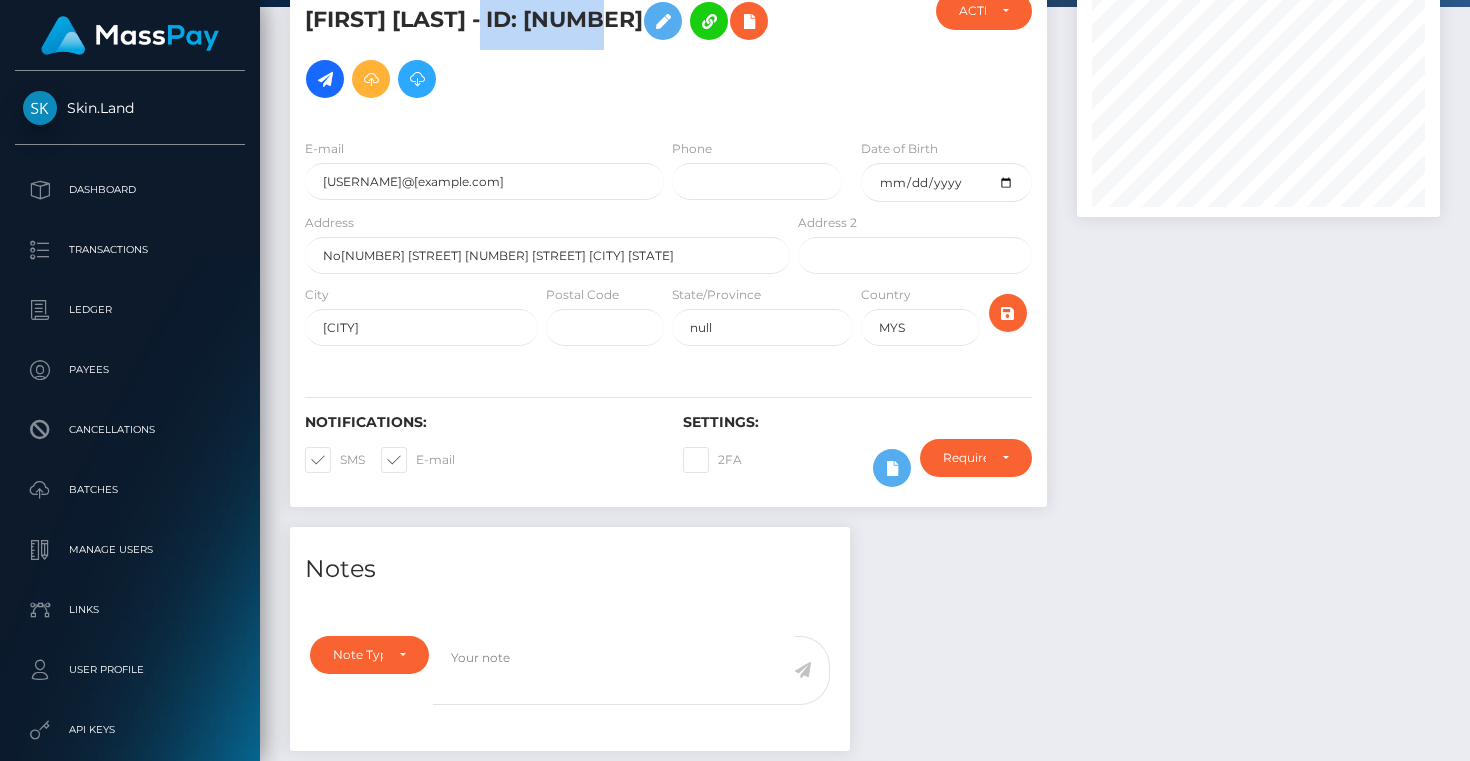 scroll, scrollTop: 0, scrollLeft: 0, axis: both 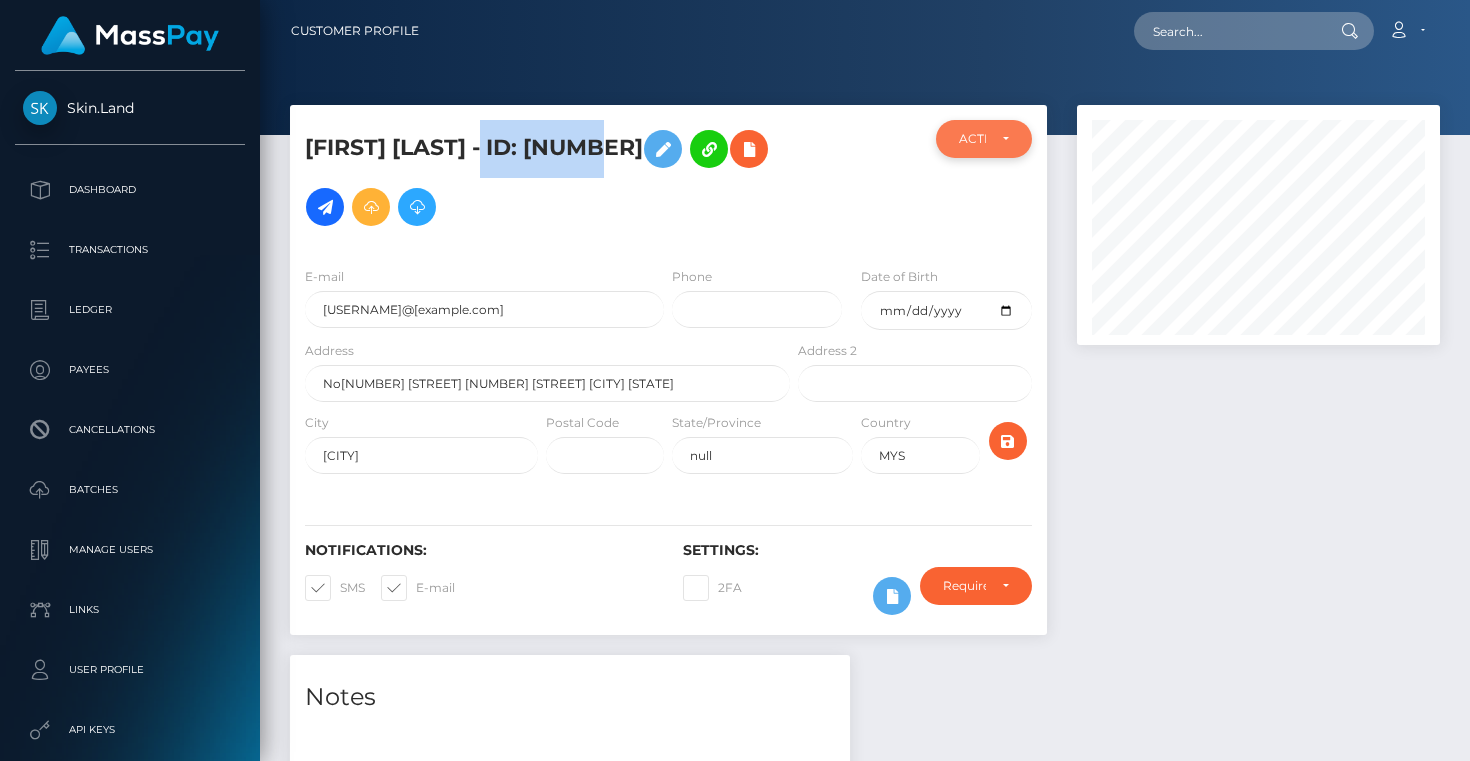 click on "ACTIVE" at bounding box center [984, 139] 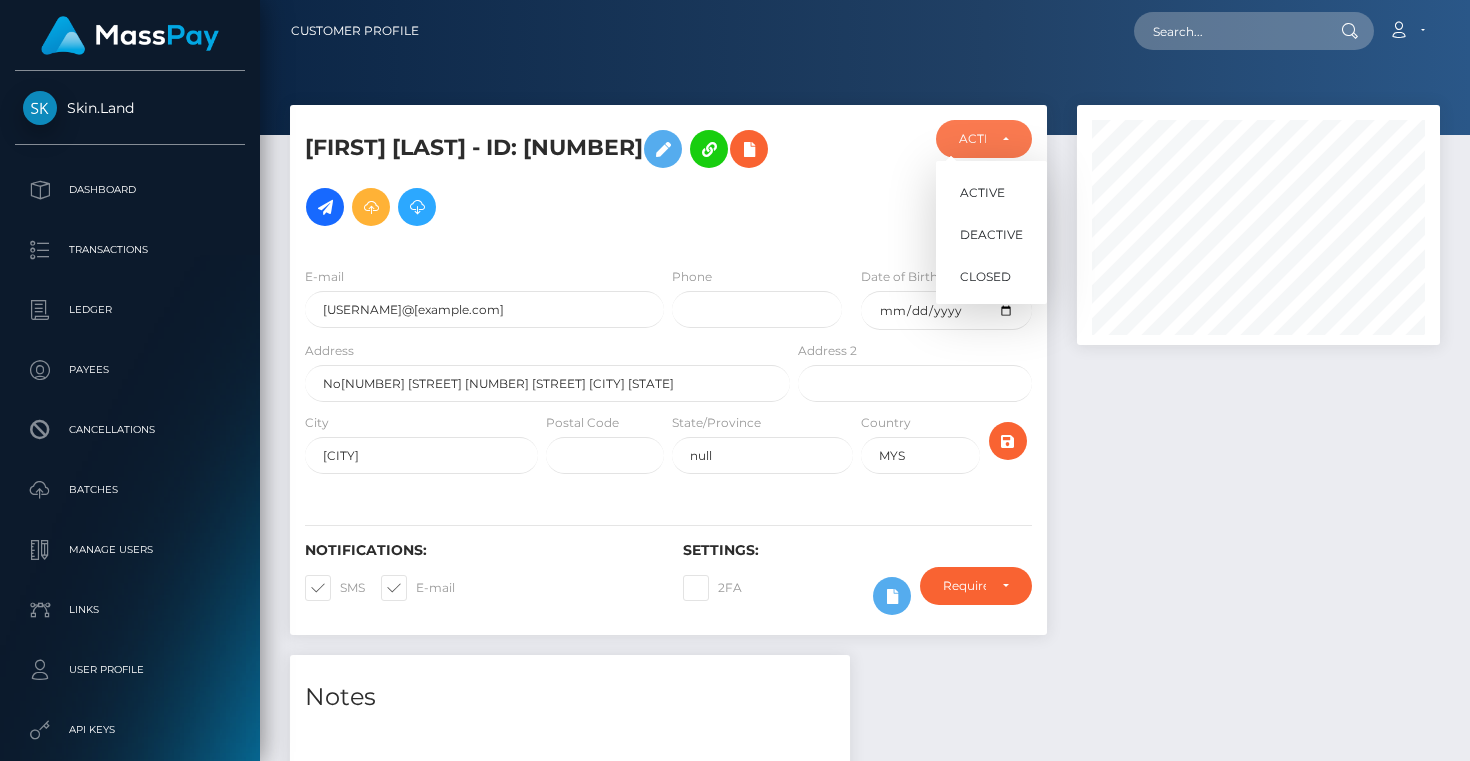 click at bounding box center [857, 185] 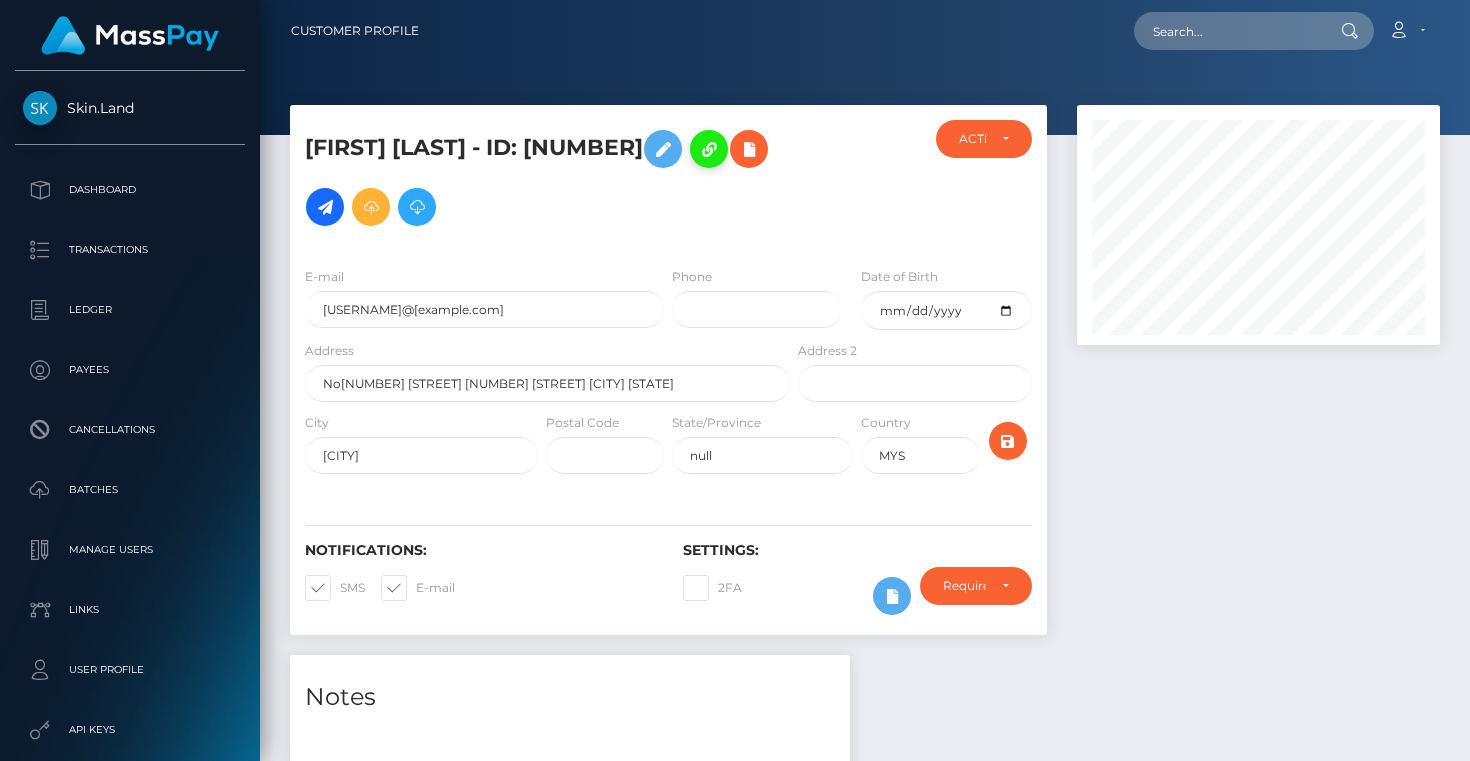 click at bounding box center (709, 149) 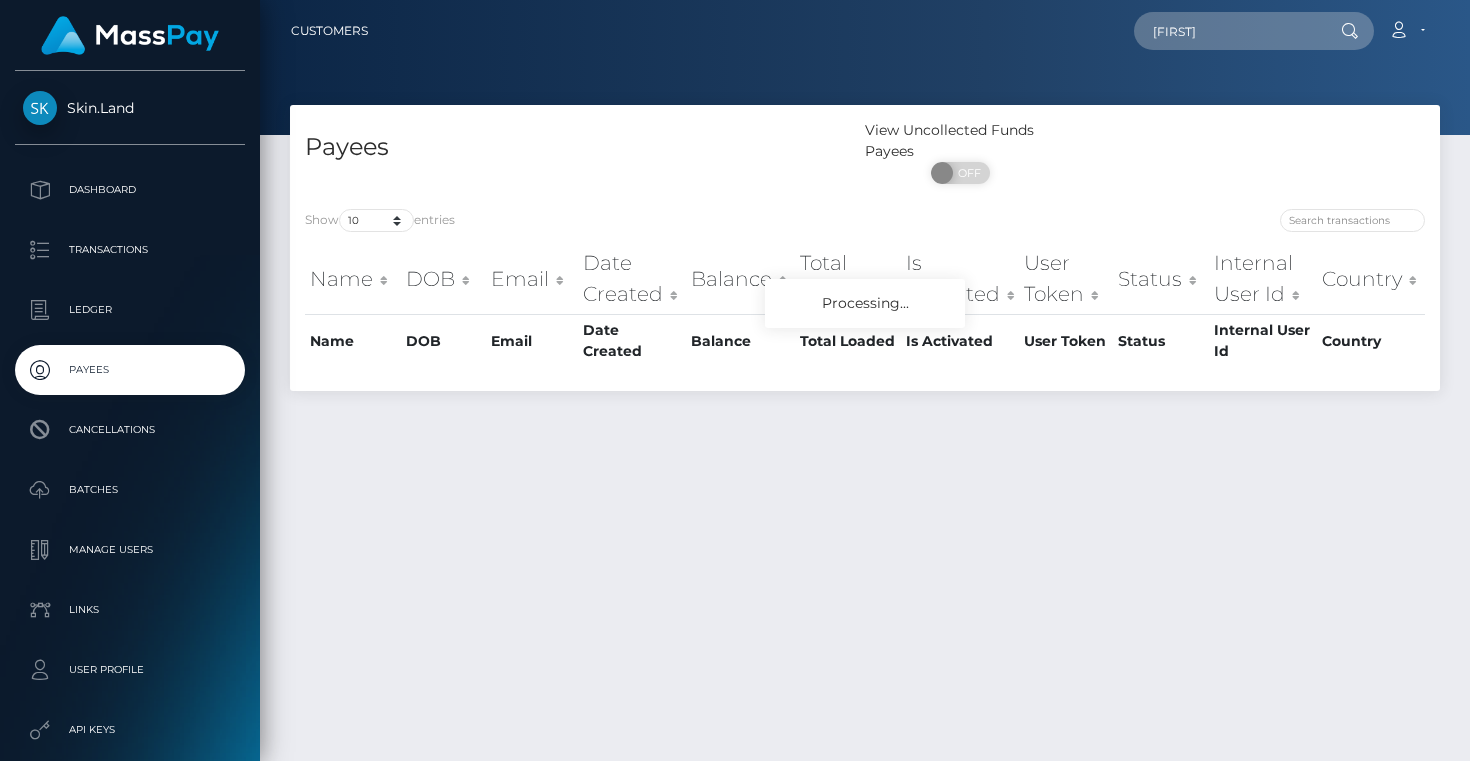 scroll, scrollTop: 0, scrollLeft: 0, axis: both 